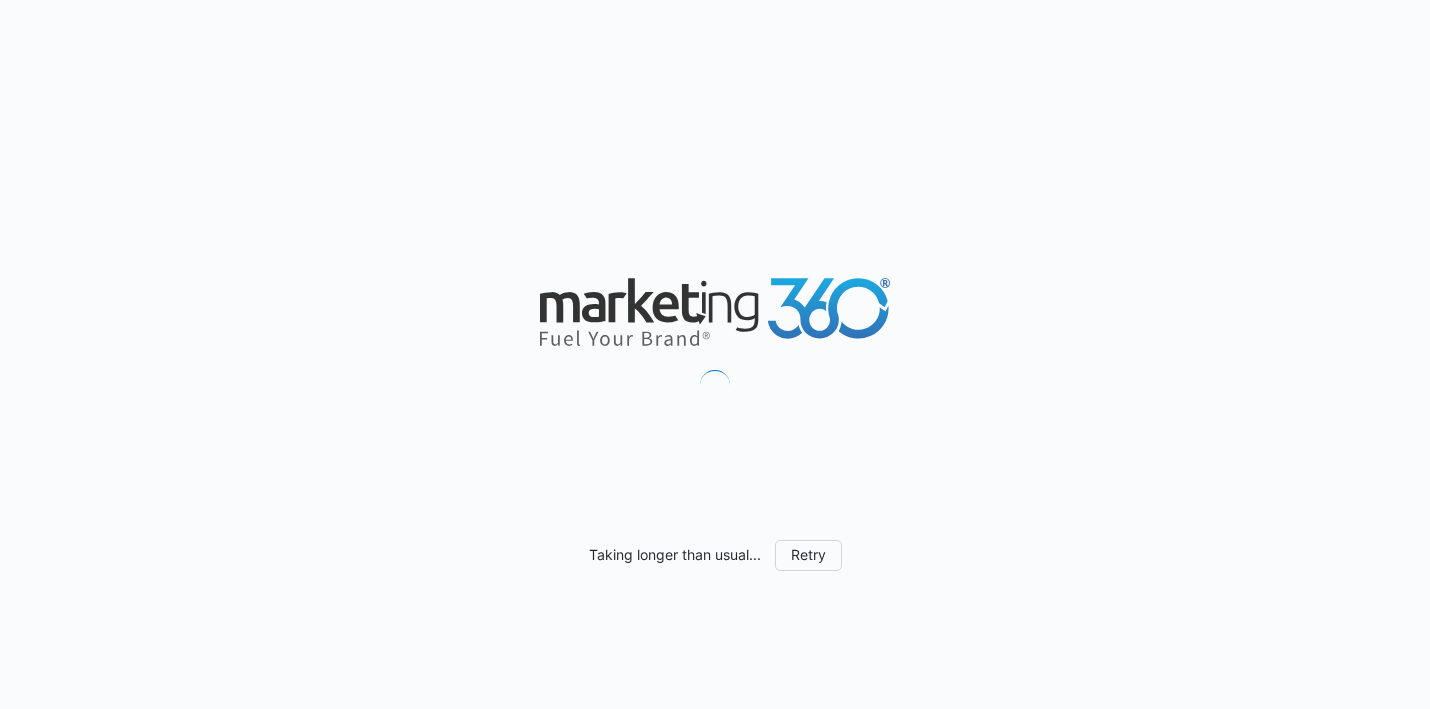 scroll, scrollTop: 0, scrollLeft: 0, axis: both 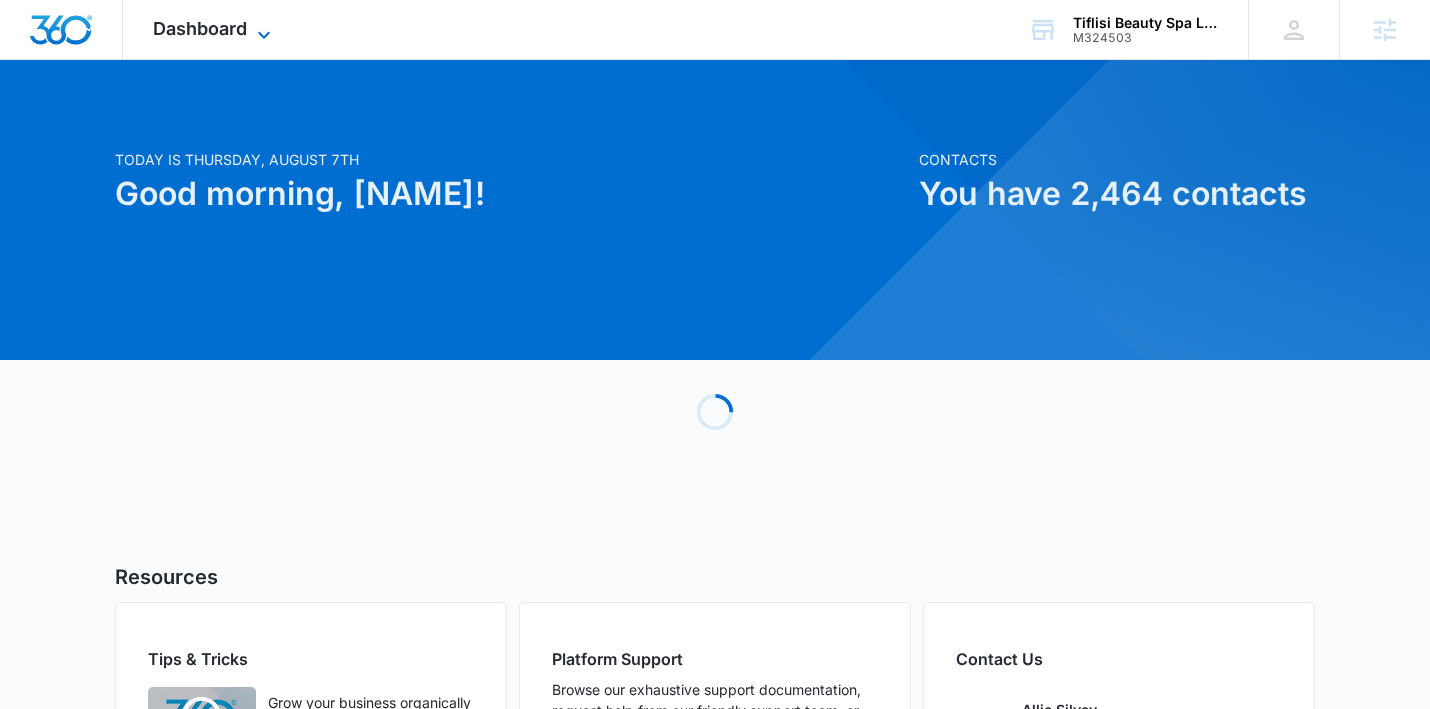 click 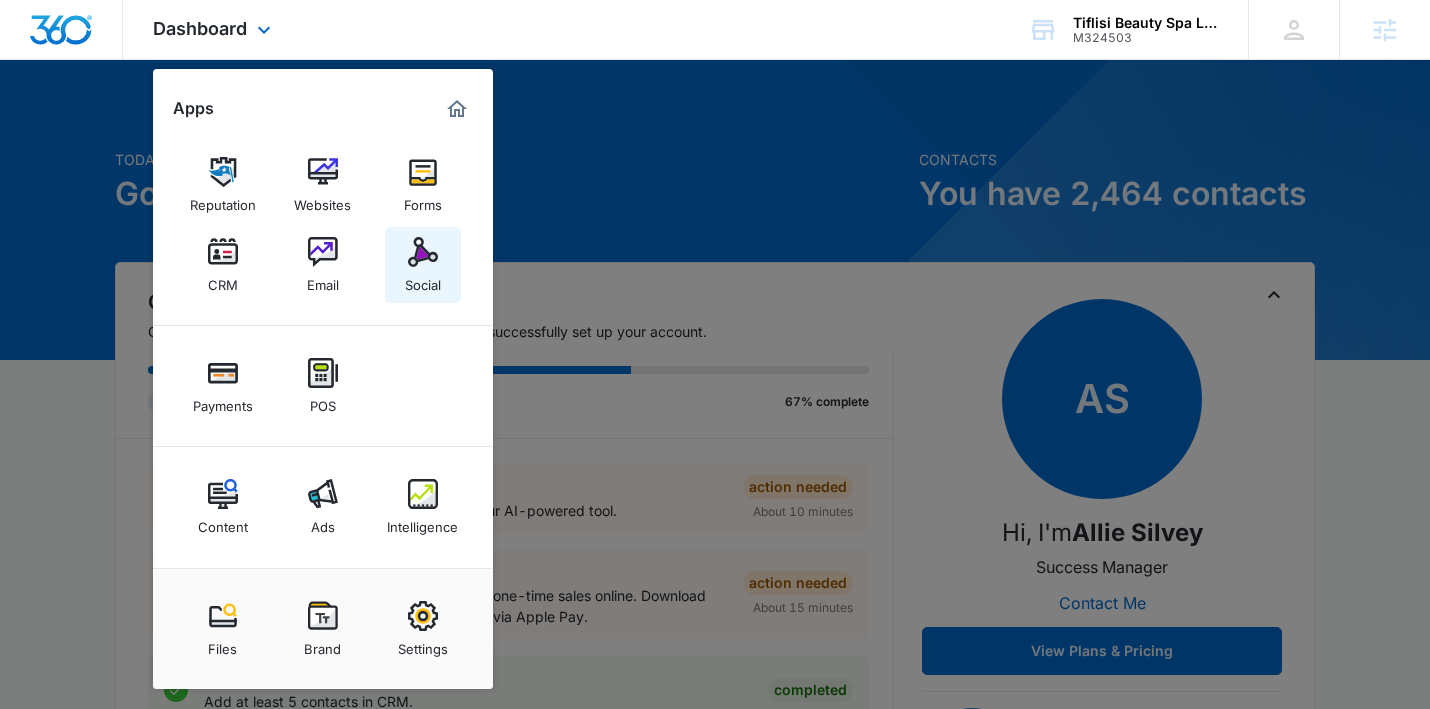 click at bounding box center [423, 252] 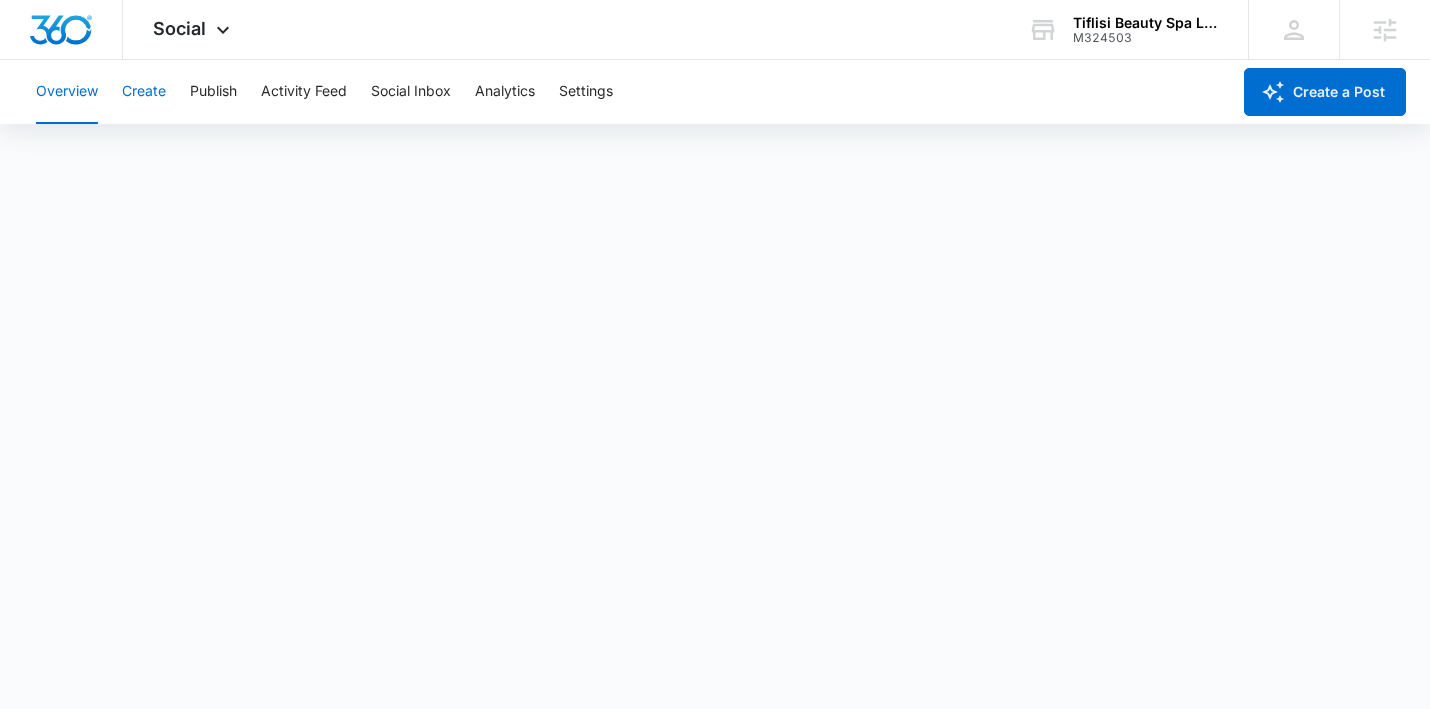 click on "Create" at bounding box center [144, 92] 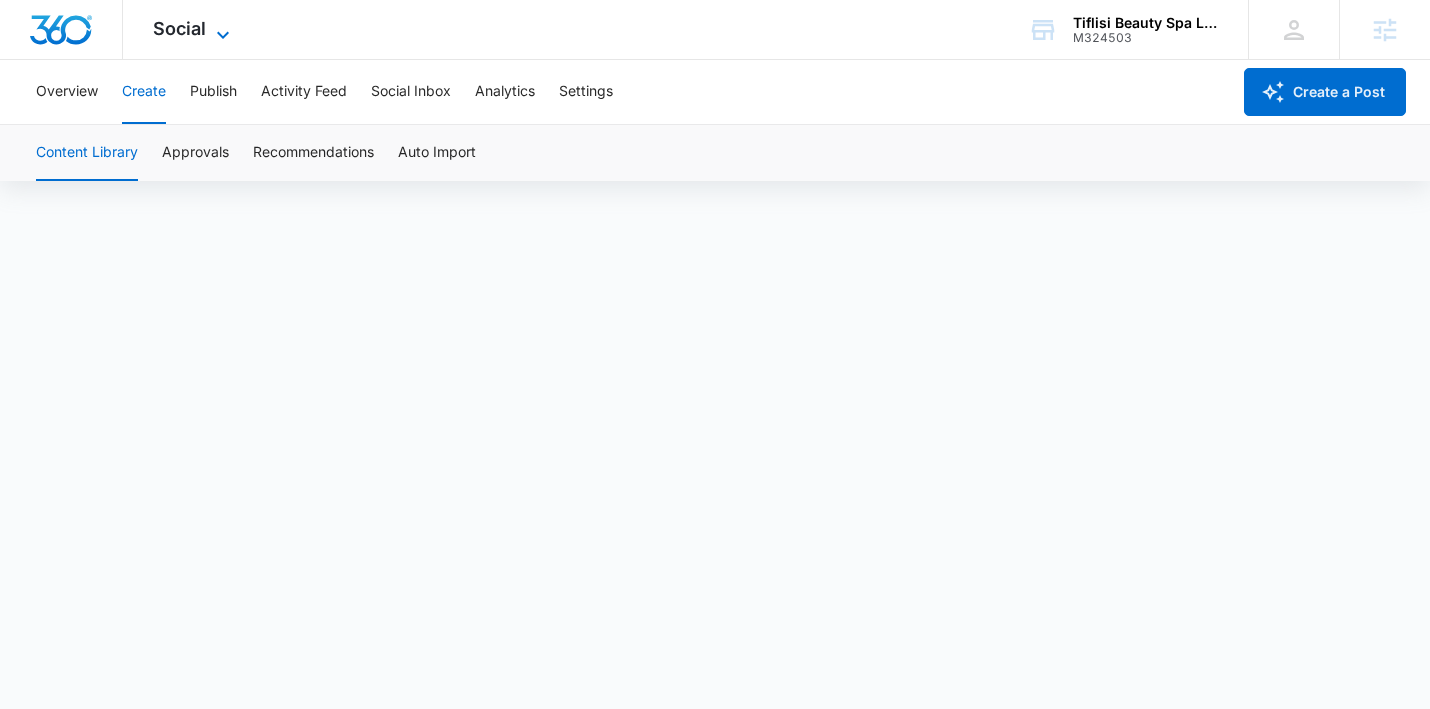click on "Social" at bounding box center (179, 28) 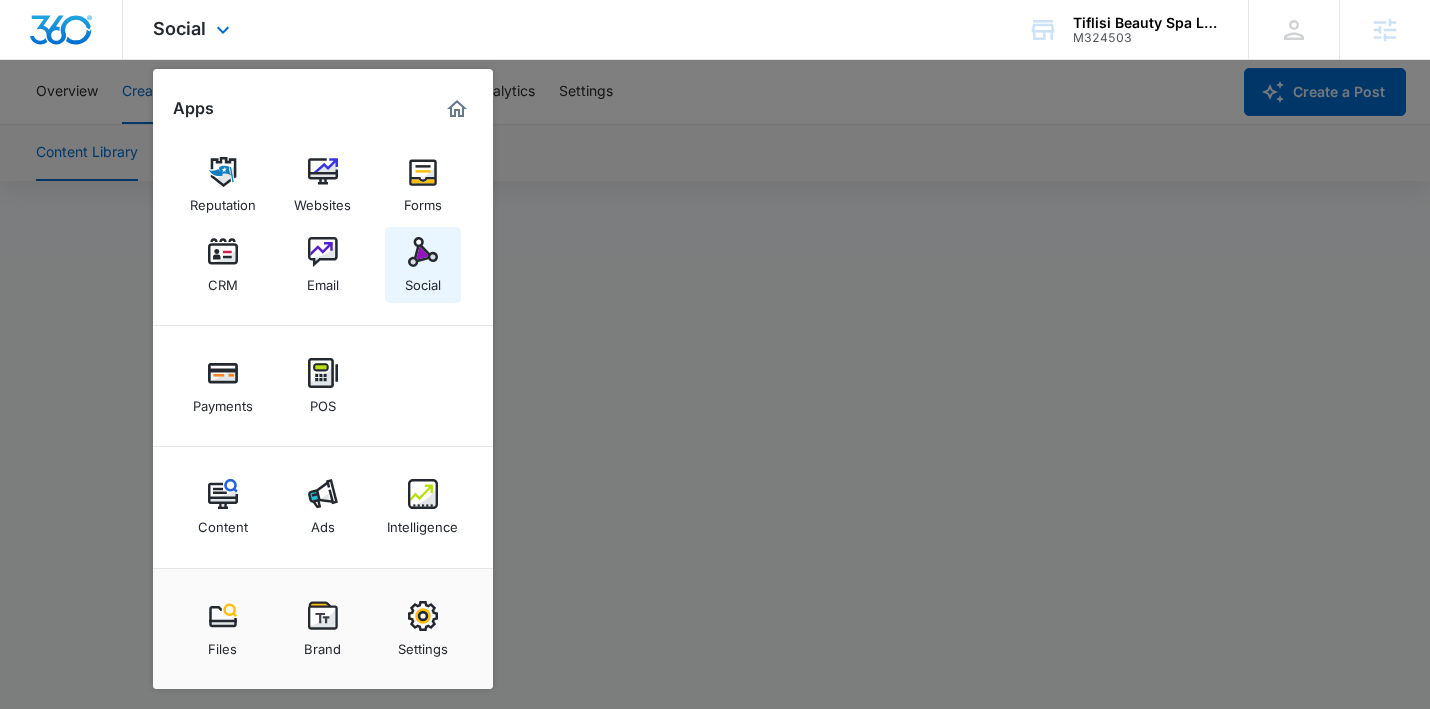 click at bounding box center (423, 252) 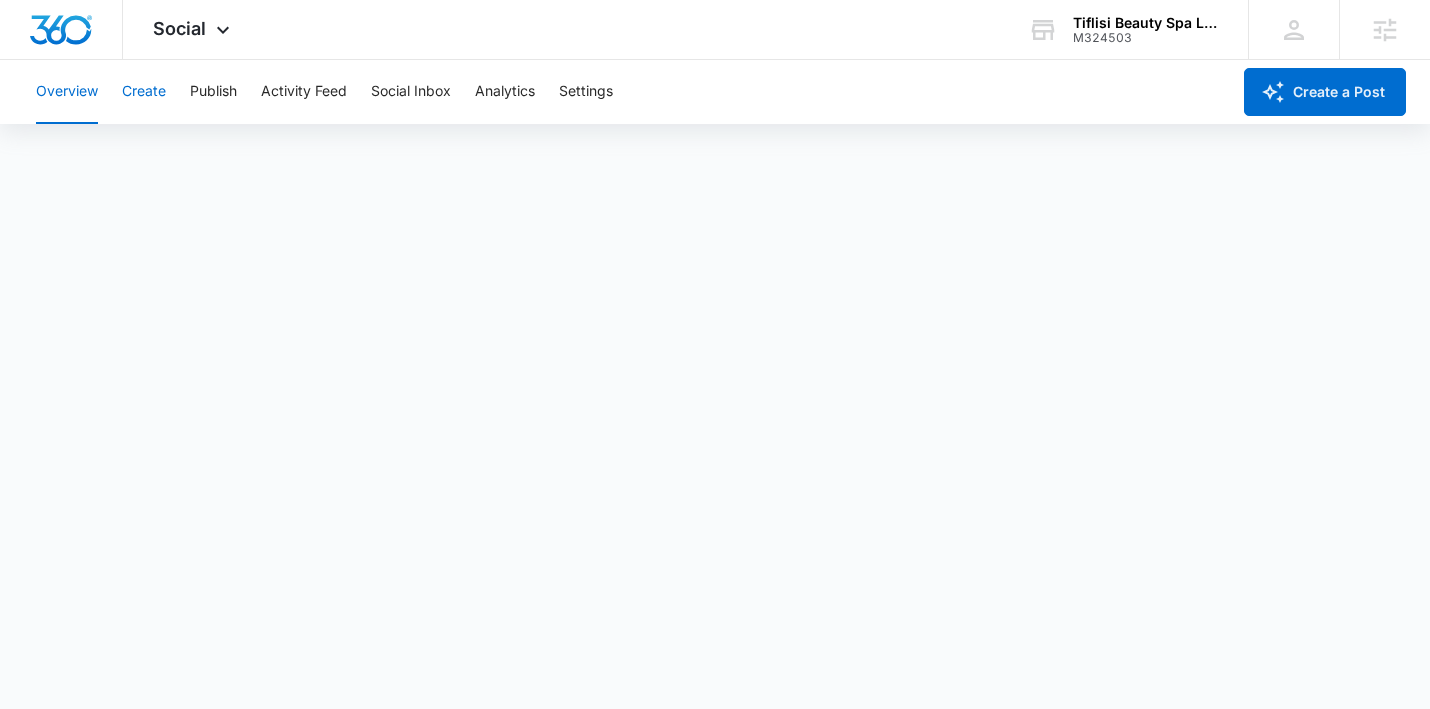 click on "Create" at bounding box center (144, 92) 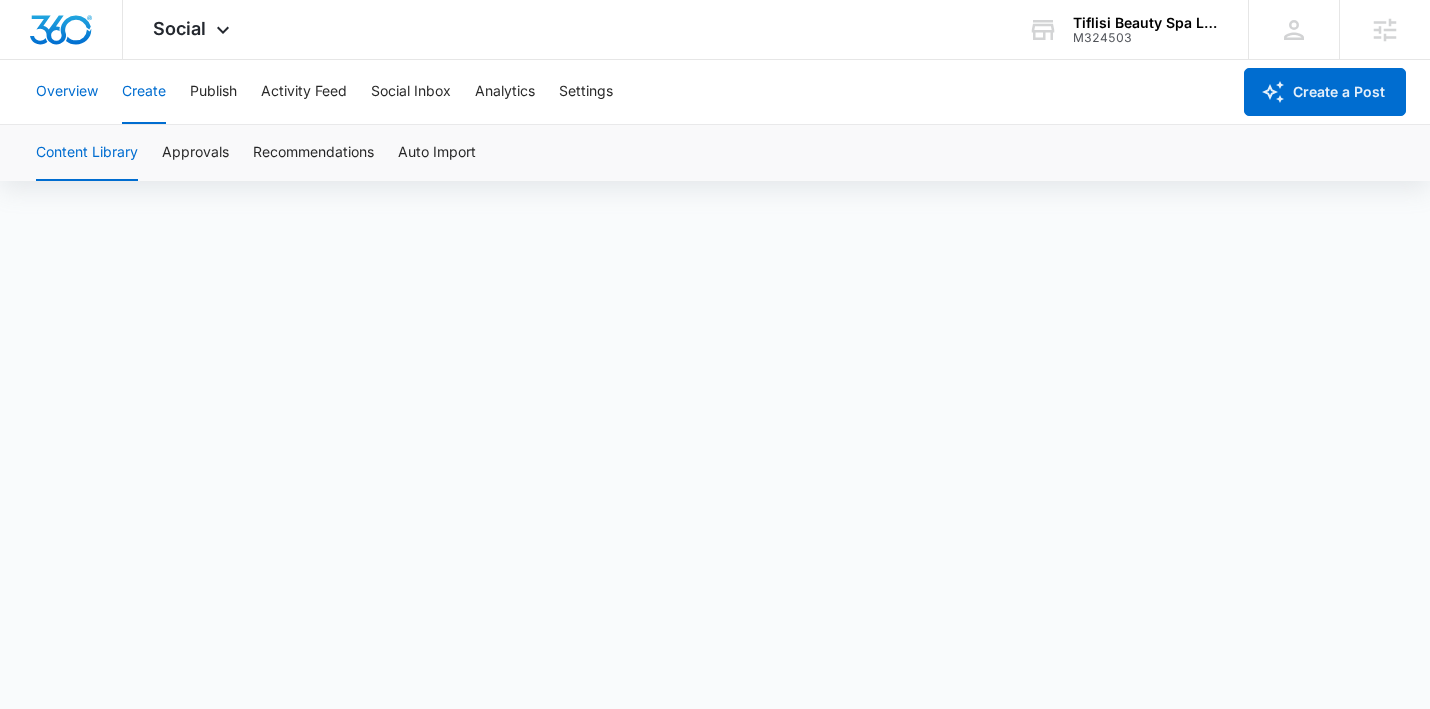 click on "Overview" at bounding box center [67, 92] 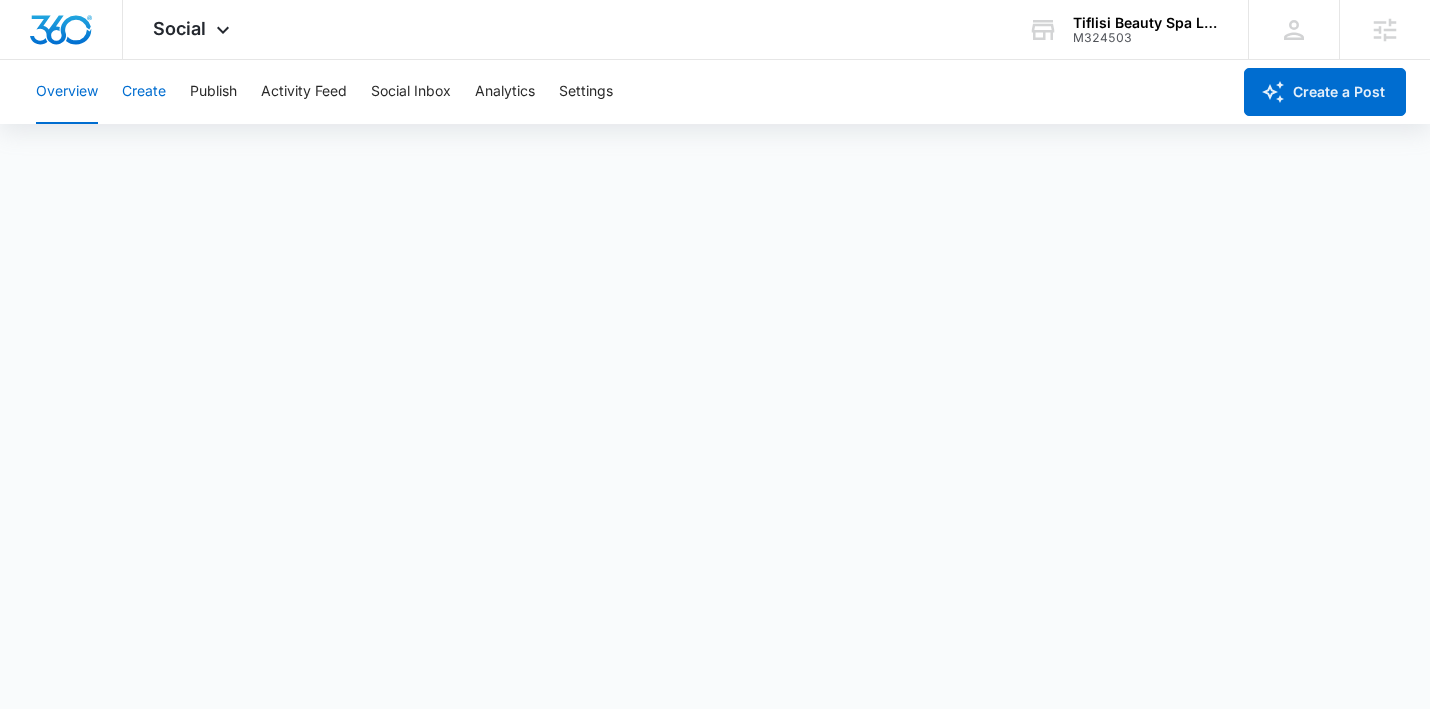 click on "Create" at bounding box center (144, 92) 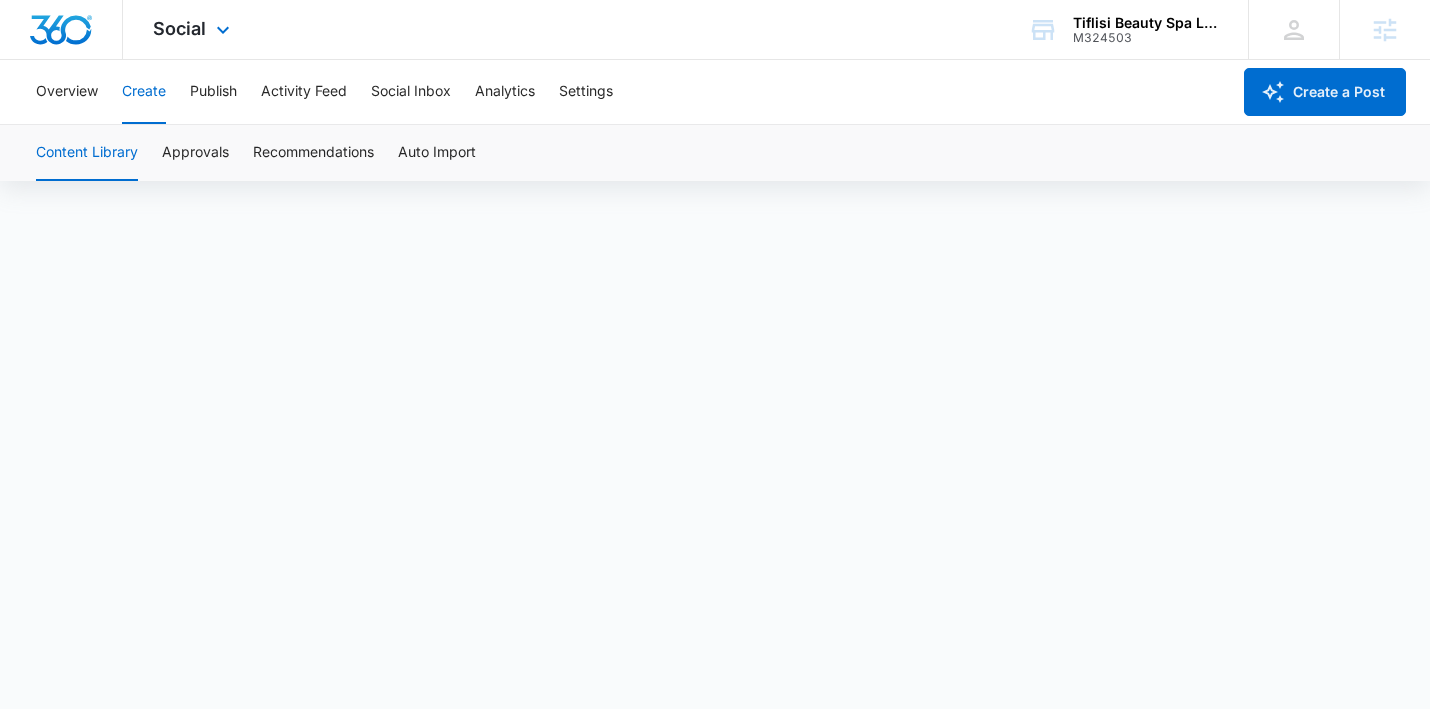 click on "Social Apps Reputation Websites Forms CRM Email Social Payments POS Content Ads Intelligence Files Brand Settings" at bounding box center (194, 29) 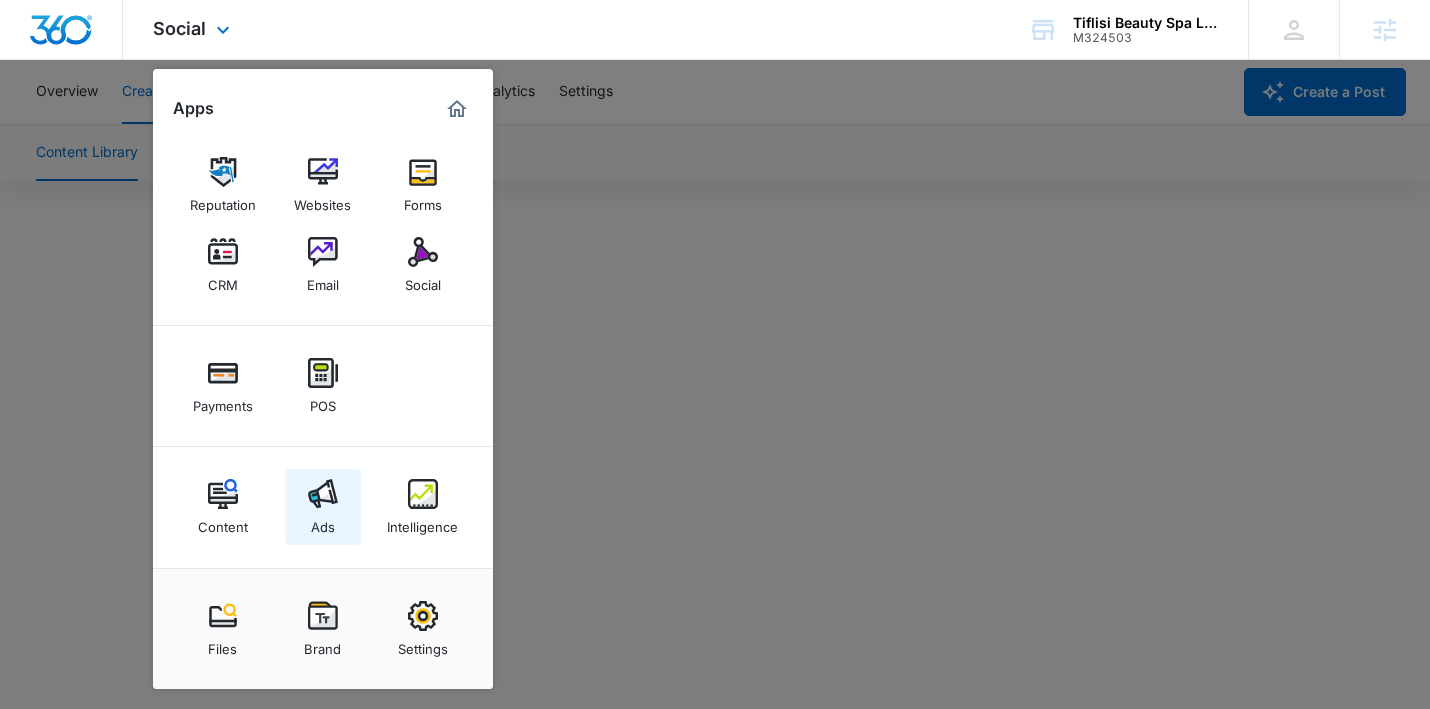 click at bounding box center (323, 494) 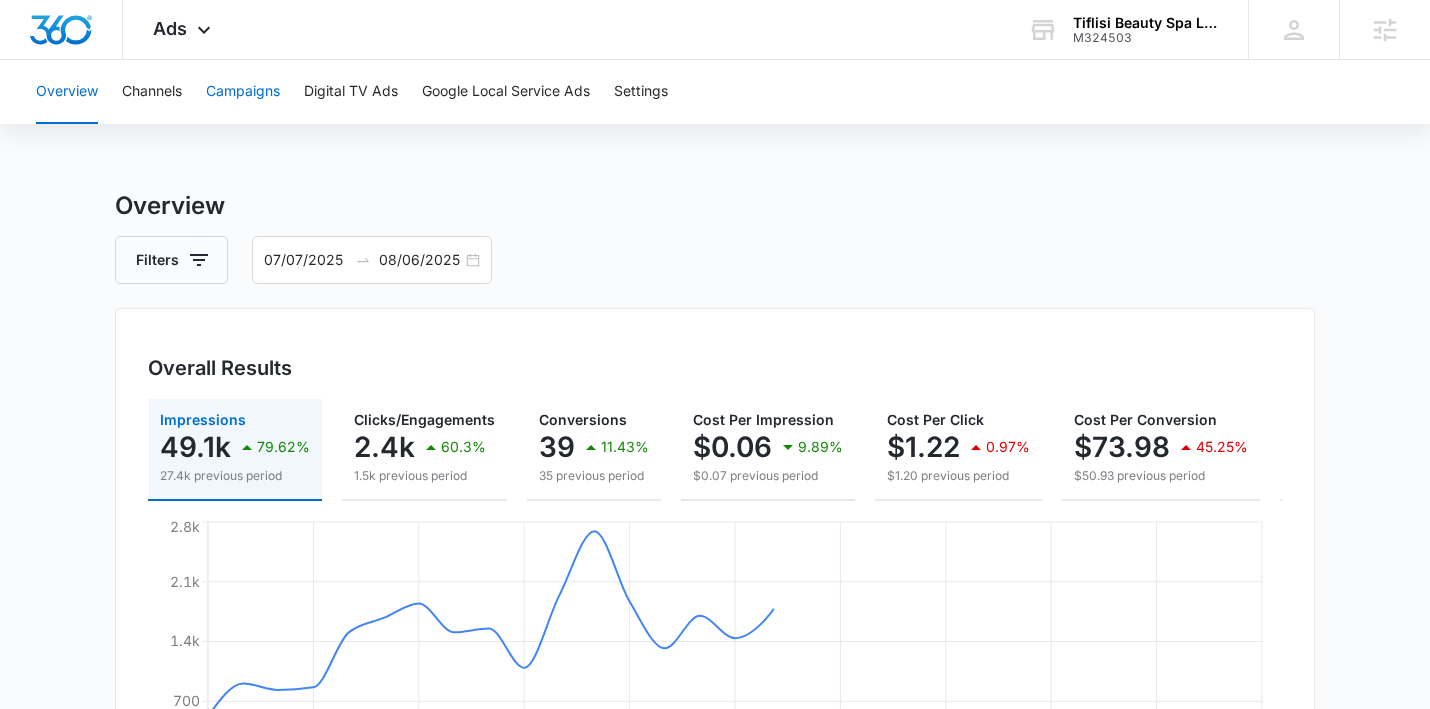 click on "Campaigns" at bounding box center [243, 92] 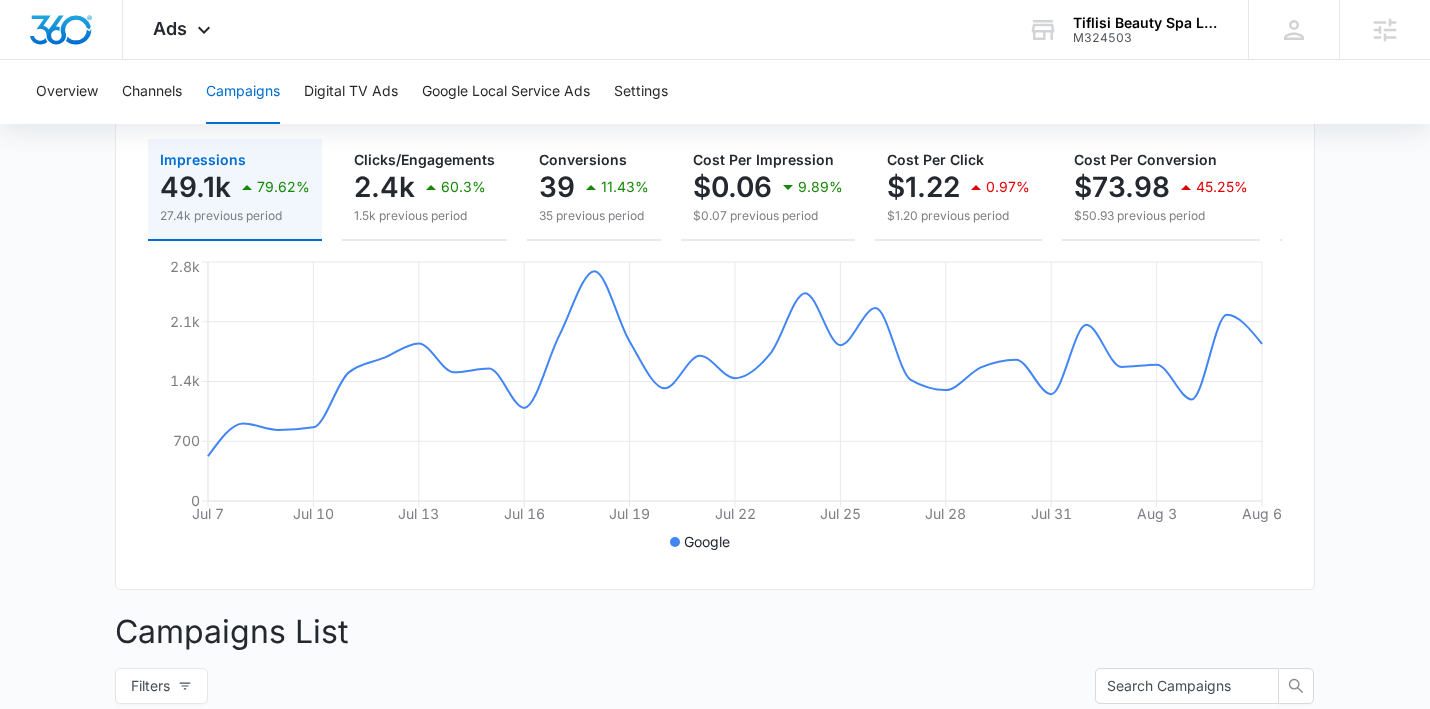 scroll, scrollTop: 174, scrollLeft: 0, axis: vertical 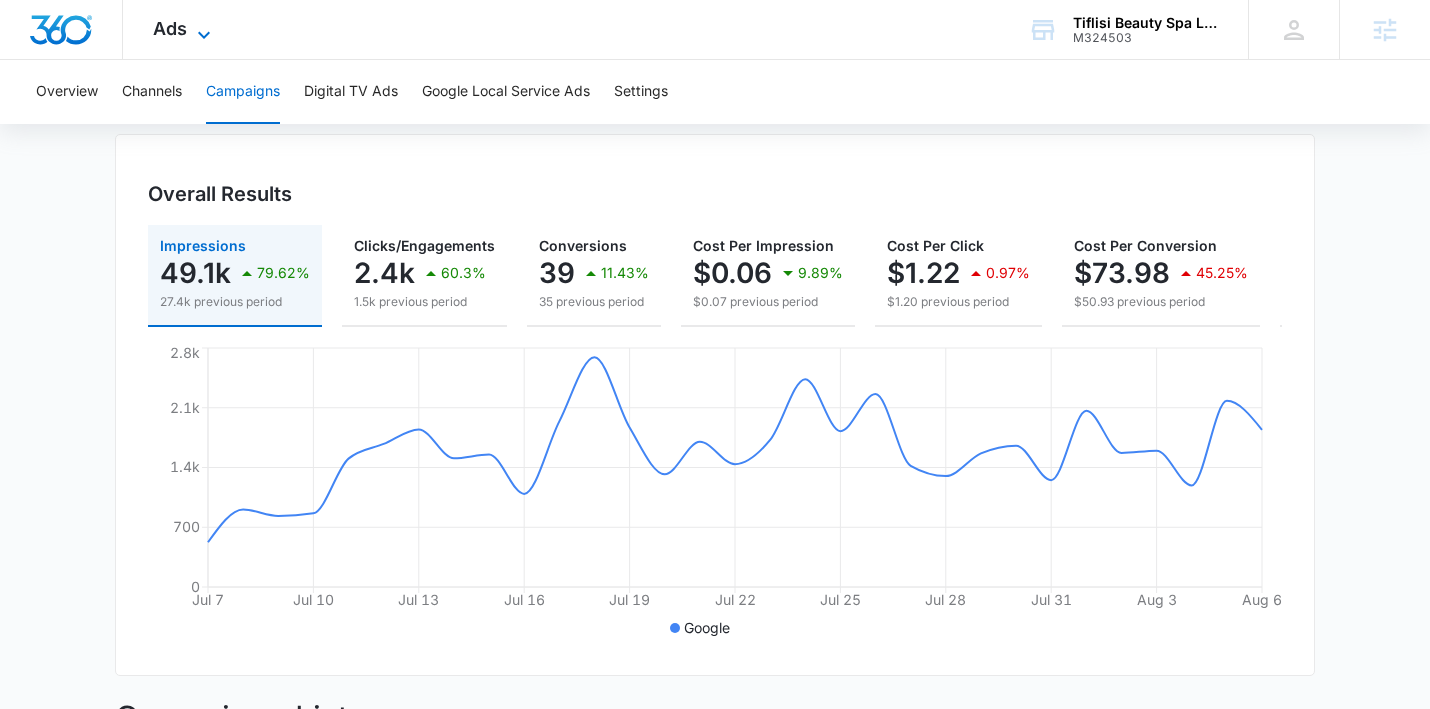 click on "Ads" at bounding box center [170, 28] 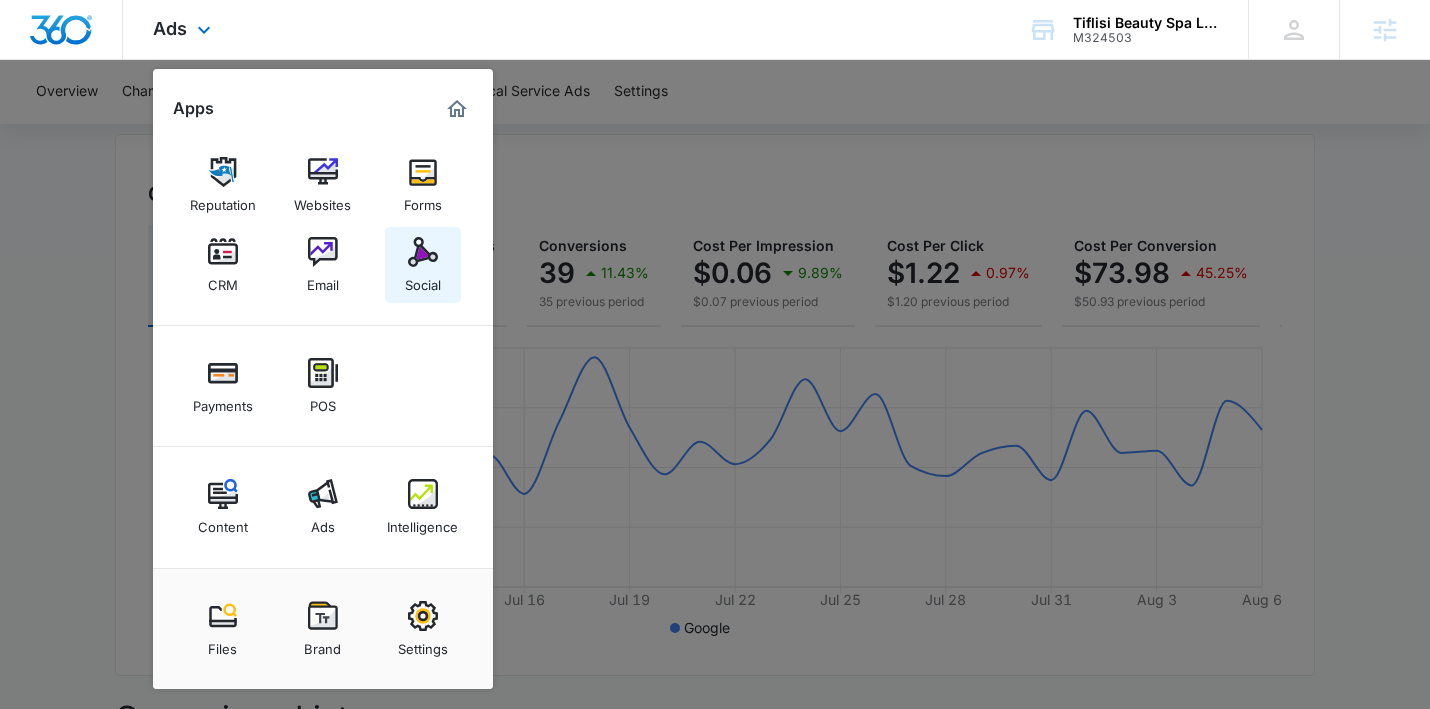 click at bounding box center (423, 252) 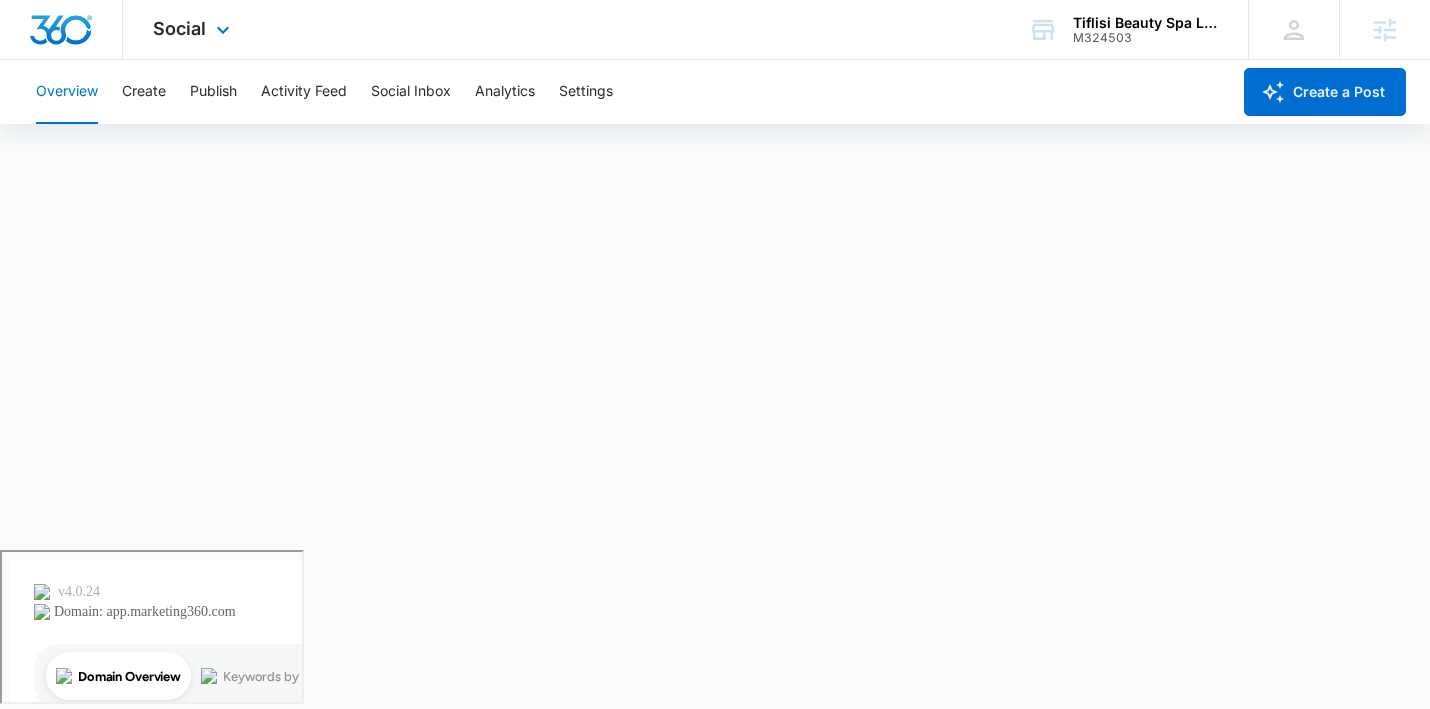scroll, scrollTop: 0, scrollLeft: 0, axis: both 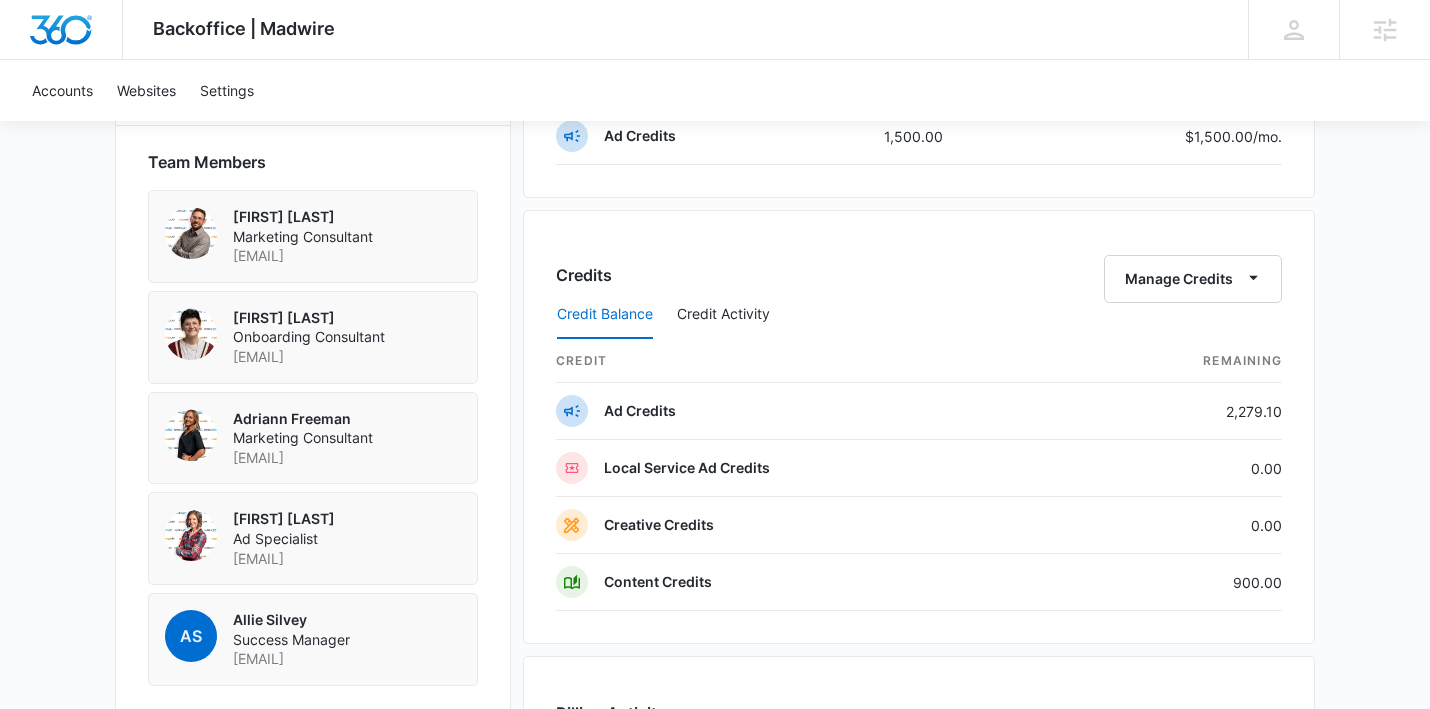click on "Backoffice | Madwire Apps Settings AS [FIRST] [LAST] [EMAIL] My Profile Notifications Support Logout Terms & Conditions   •   Privacy Policy Agencies Accounts Websites Settings Tiflisi Beauty Spa LLC M324503 Paid Next payment of  $2,826.60  due  Aug 25 One Time Sale Go to Dashboard Tiflisi Beauty Spa LLC M324503 Details Billing Type Stripe Billing Contact [FIRST] [LAST] Contact[EMAIL] ([PHONE]) Billing Address [NUMBER] [STREET] [CITY],  [STATE]   [POSTAL_CODE] US Local Time 10:53am   ( America/New_York ) Industry Salon / Barber Shop Lifetime Mar 5  ( 5 months ) Last Active - Lead Source - Partner - Stripe ID cus_RtE6OtjuOeVqgP Collection Method Charge Automatically Team Members [FIRST] [LAST] Marketing Consultant [EMAIL] [FIRST] [LAST] Onboarding Consultant [EMAIL] [FIRST] [LAST] Marketing Consultant [EMAIL] [FIRST] [LAST] Ad Specialist [EMAIL] AS [FIRST] [LAST] Success Manager Billing 5661" at bounding box center (715, -17) 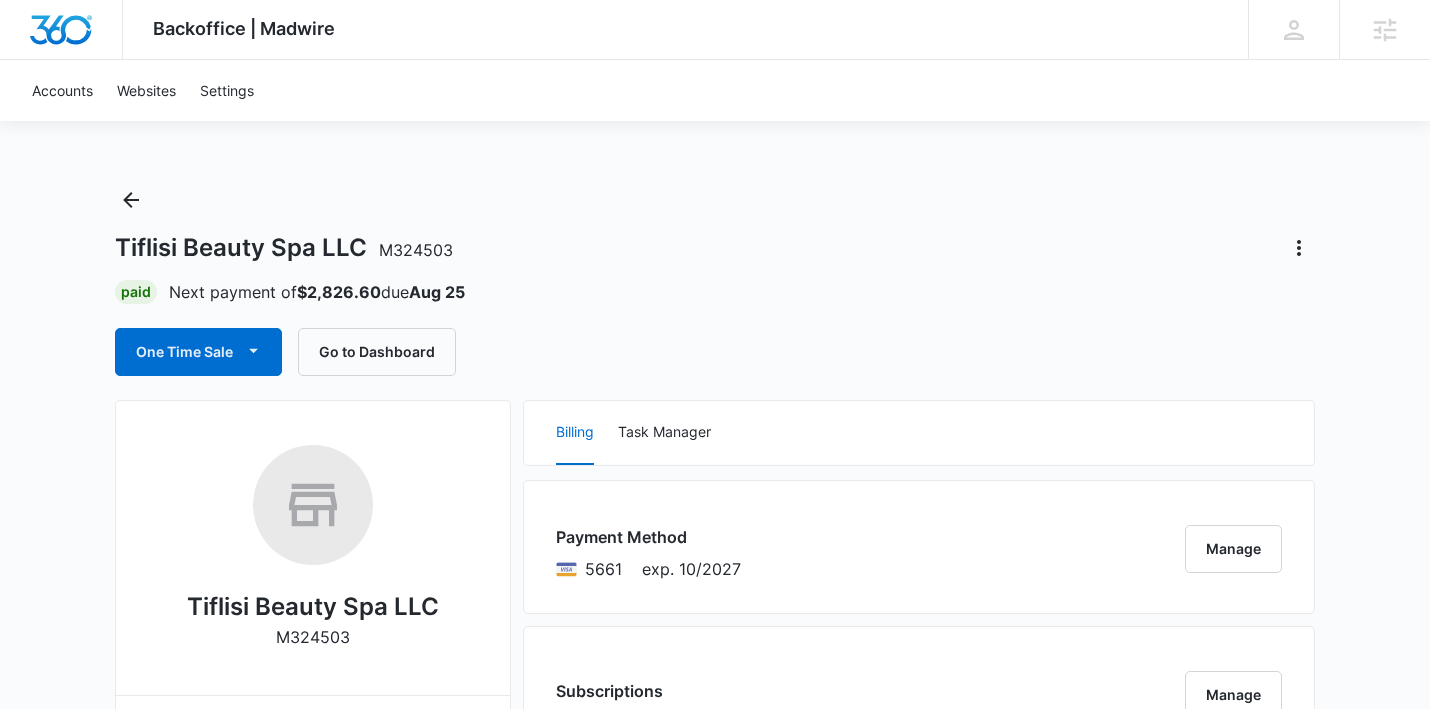 scroll, scrollTop: 0, scrollLeft: 0, axis: both 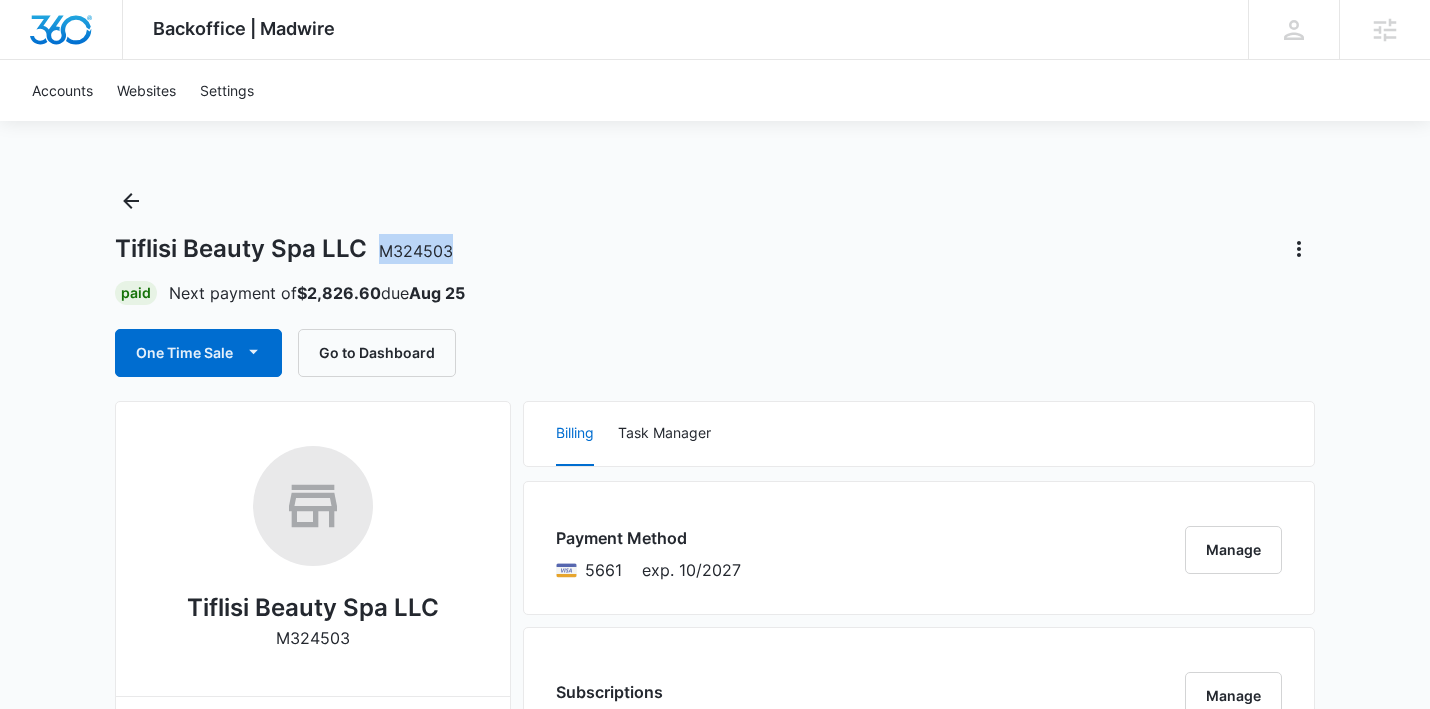 drag, startPoint x: 451, startPoint y: 247, endPoint x: 375, endPoint y: 247, distance: 76 